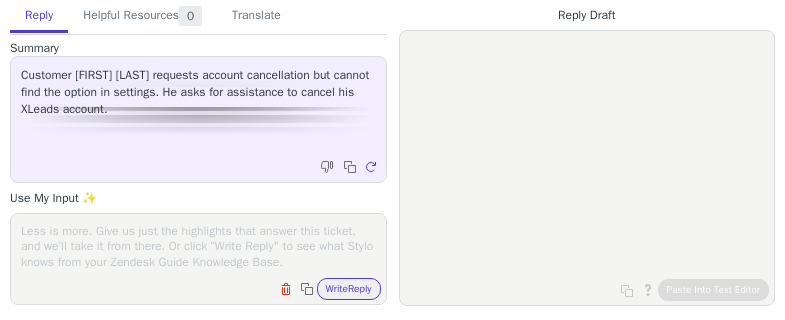 scroll, scrollTop: 0, scrollLeft: 0, axis: both 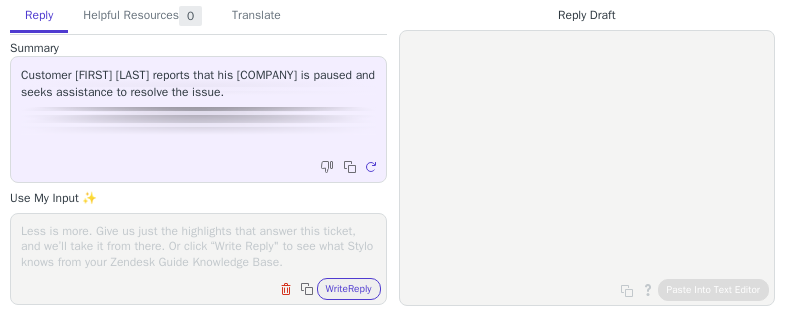 click at bounding box center (198, 246) 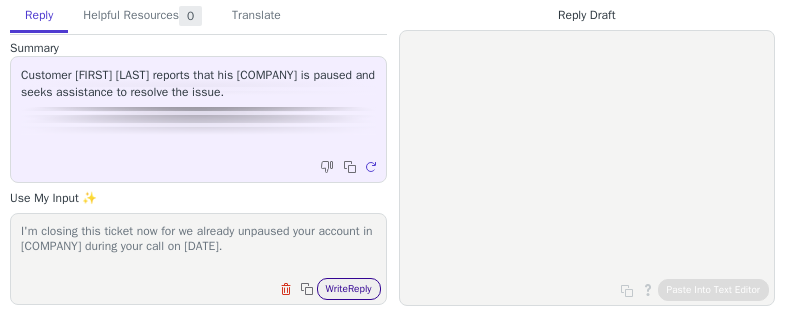 type on "I'm closing this ticket now for we already unpaused your account in Ninja Mode during your call on 07/27/2025." 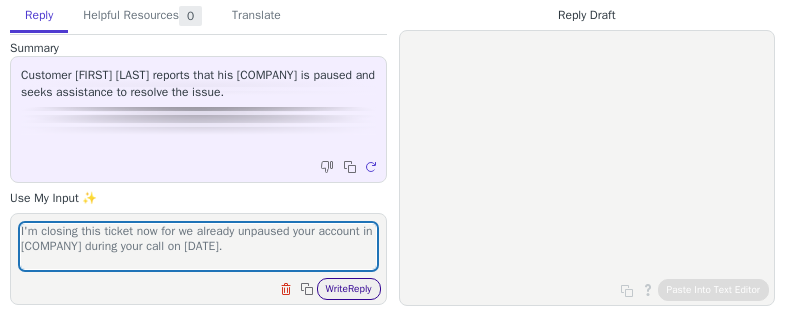 click on "Write  Reply" at bounding box center [349, 289] 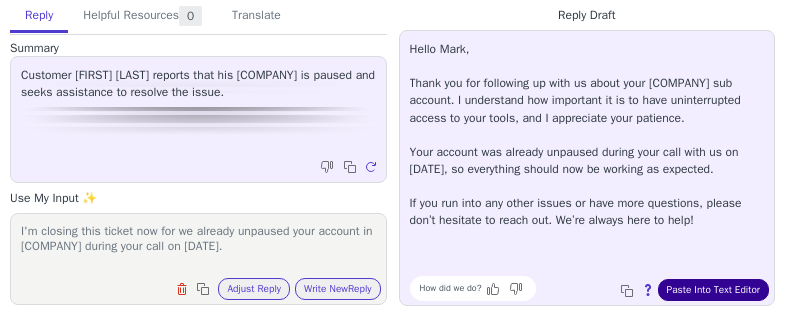 click on "Paste Into Text Editor" at bounding box center (713, 290) 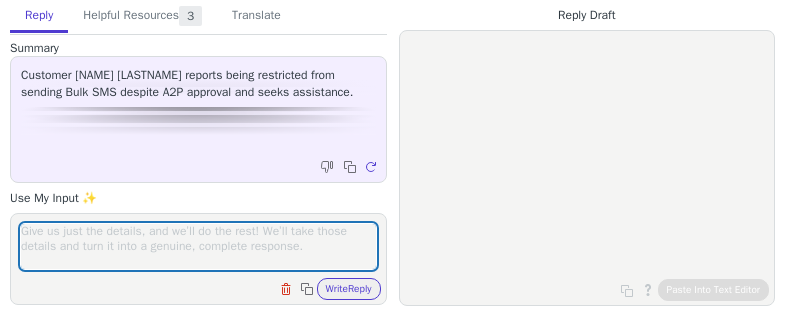 click at bounding box center (198, 246) 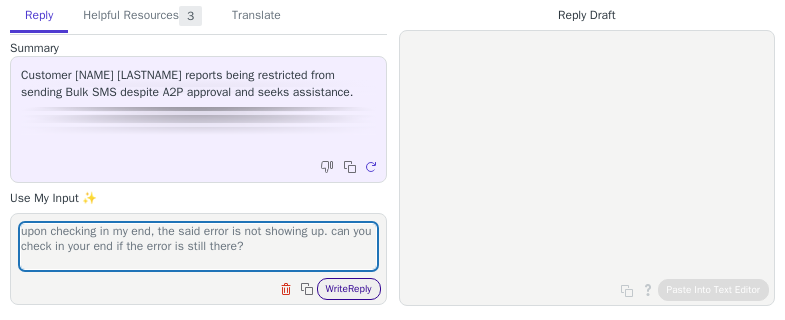 type on "upon checking in my end, the said error is not showing up. can you check in your end if the error is still there?" 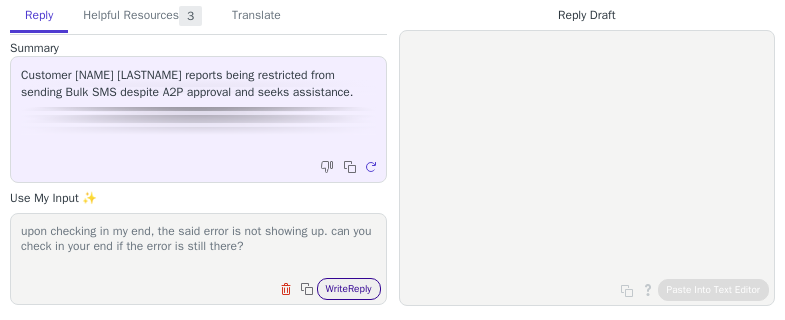 click on "Write  Reply" at bounding box center [349, 289] 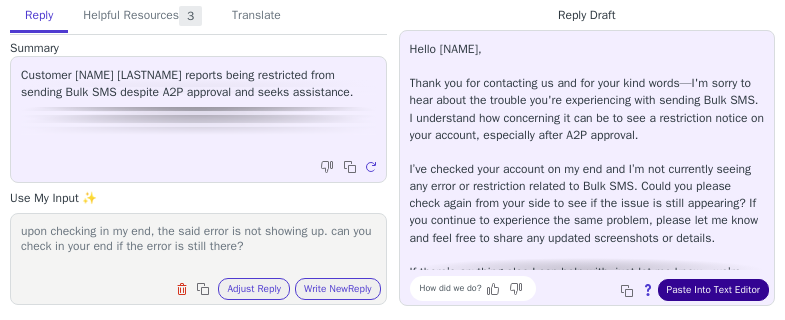 click on "Paste Into Text Editor" at bounding box center [713, 290] 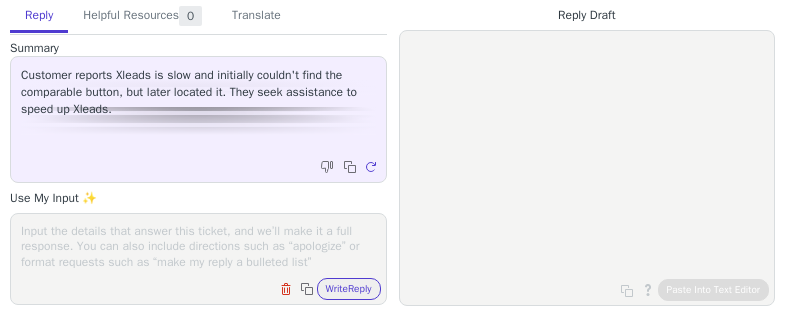 scroll, scrollTop: 0, scrollLeft: 0, axis: both 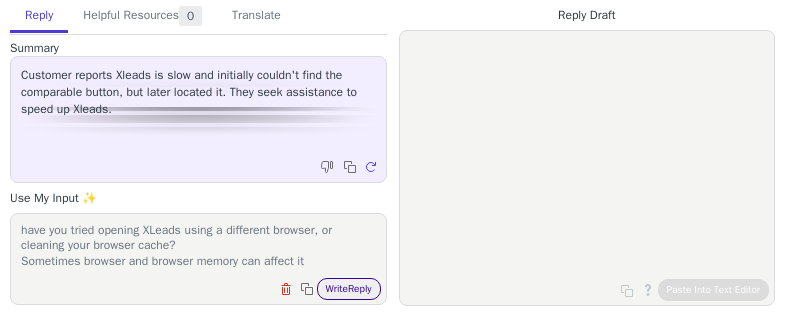 type on "have you tried opening XLeads using a different browser, or cleaning your browser cache?
Sometimes browser and browser memory can affect it" 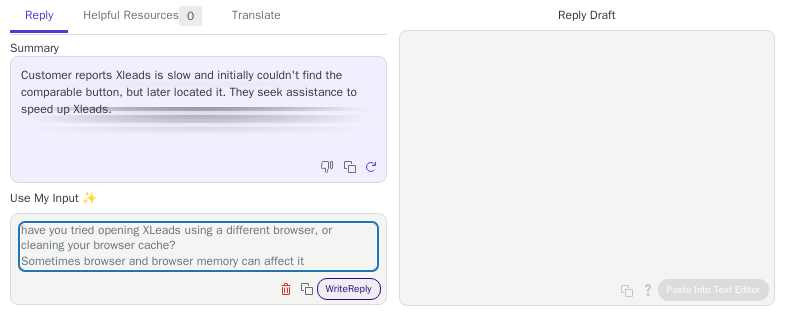 click on "Write  Reply" at bounding box center [349, 289] 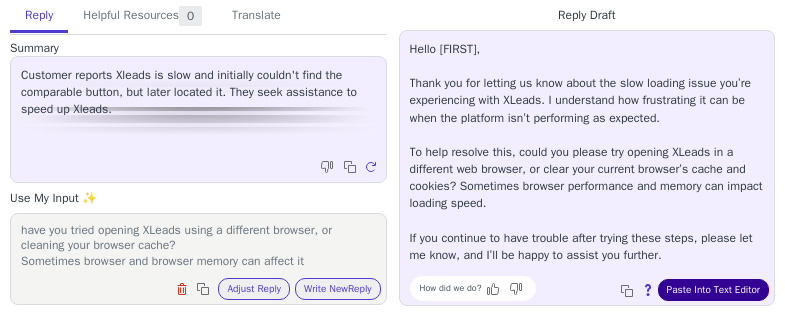 click on "Paste Into Text Editor" at bounding box center (713, 290) 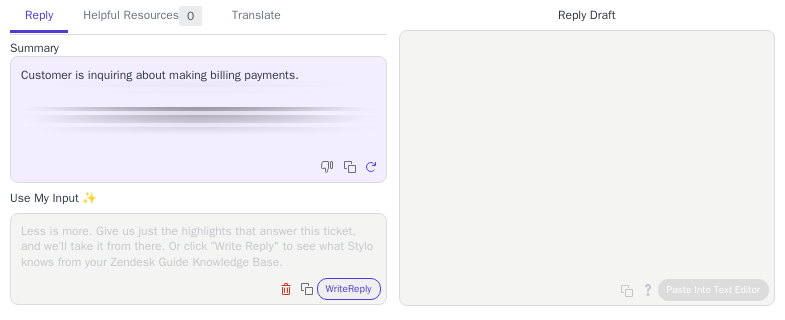 scroll, scrollTop: 0, scrollLeft: 0, axis: both 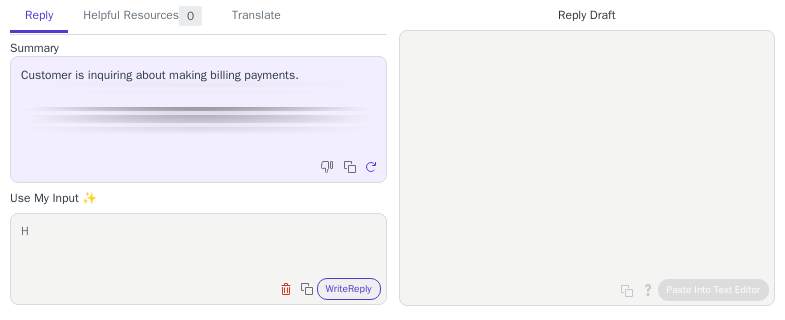 type on "H" 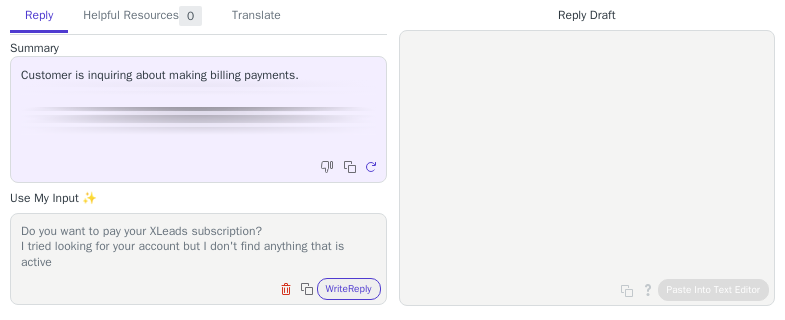 scroll, scrollTop: 1, scrollLeft: 0, axis: vertical 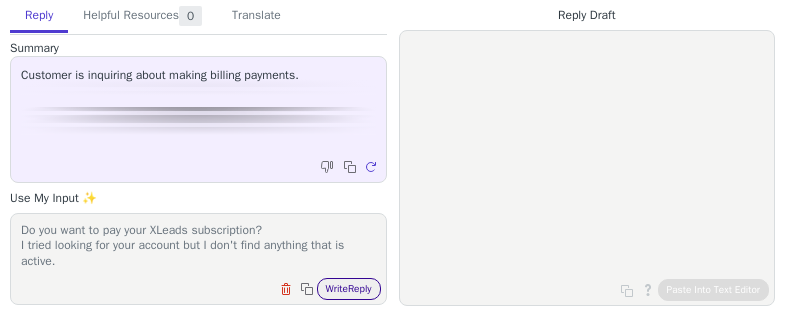type on "Do you want to pay your XLeads subscription?
I tried looking for your account but I don't find anything that is active." 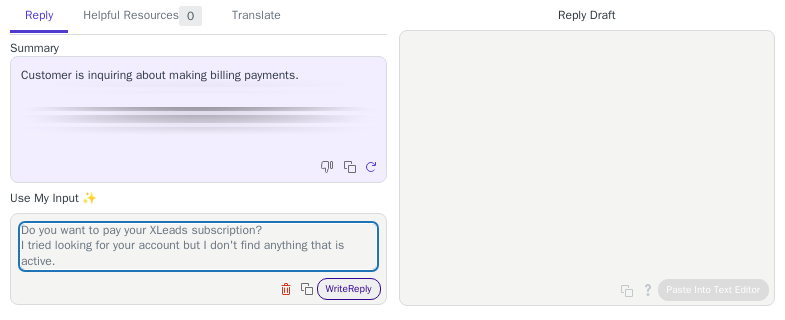 click on "Write  Reply" at bounding box center (349, 289) 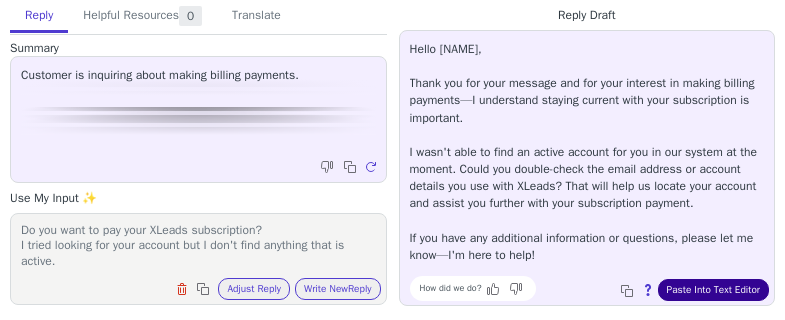 click on "Paste Into Text Editor" at bounding box center (713, 290) 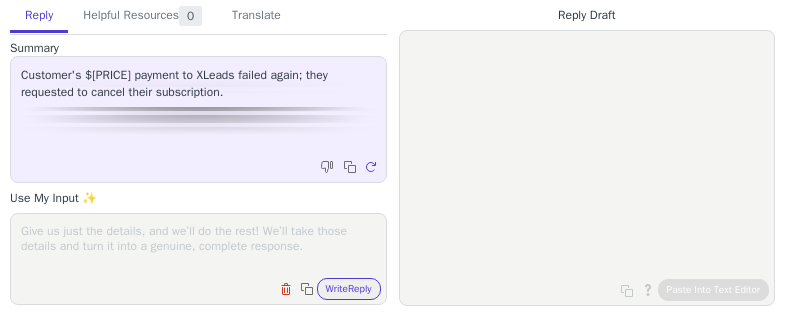 scroll, scrollTop: 0, scrollLeft: 0, axis: both 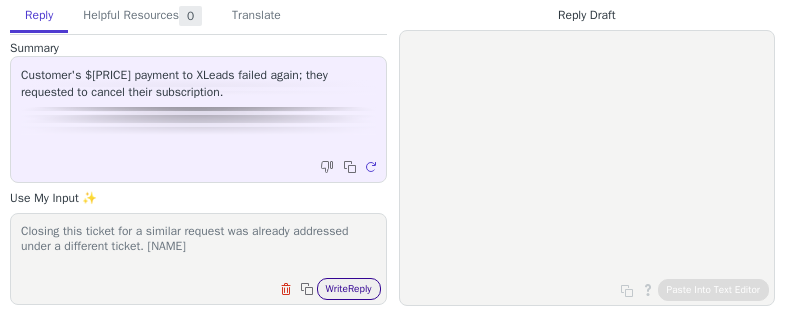 type on "Closing this ticket for a similar request was already addressed under a different ticket." 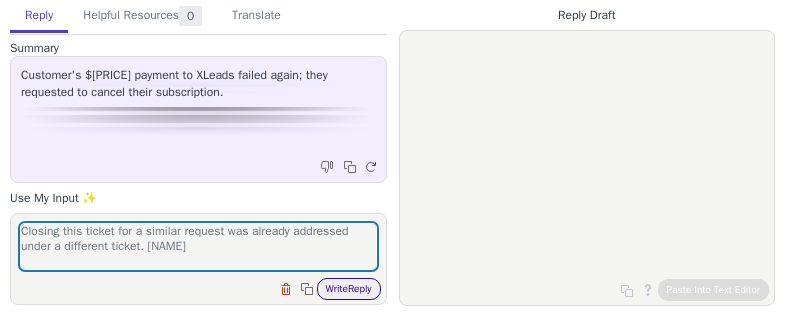 click on "Write  Reply" at bounding box center (349, 289) 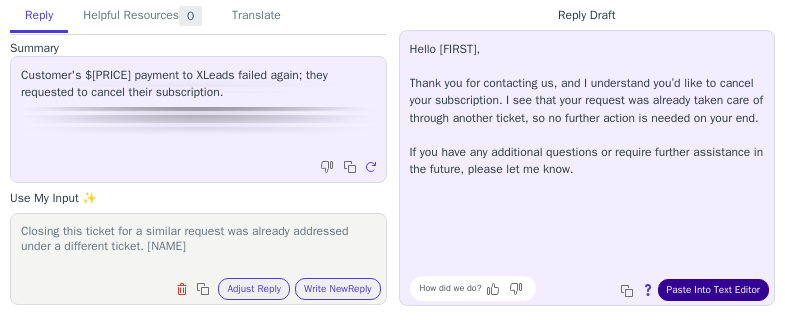 click on "Paste Into Text Editor" at bounding box center [713, 290] 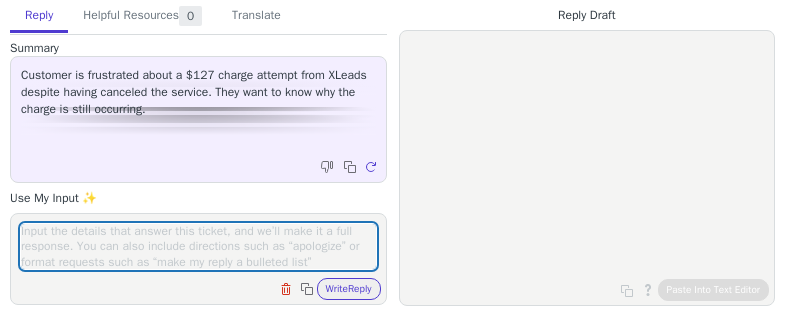 scroll, scrollTop: 0, scrollLeft: 0, axis: both 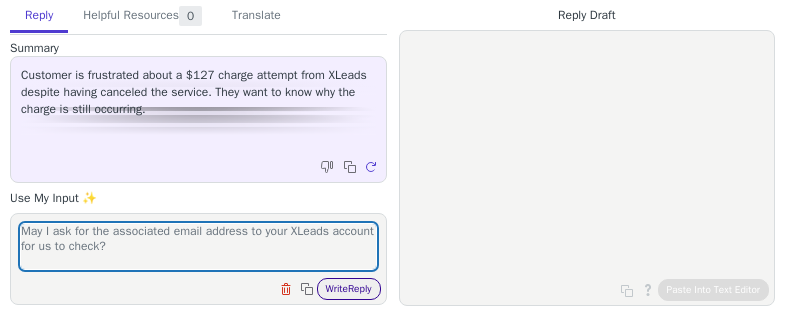 type on "May I ask for the associated email address to your XLeads account for us to check?" 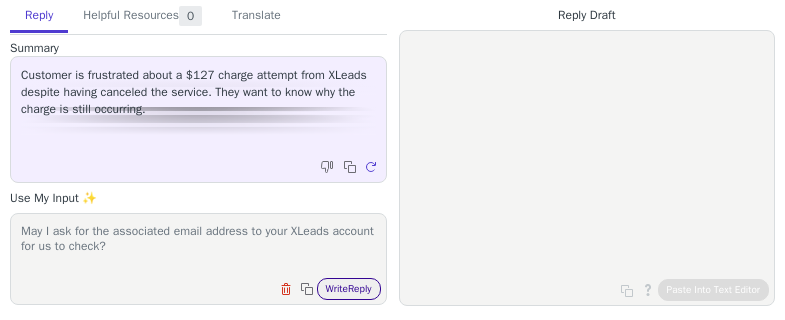 click on "Write  Reply" at bounding box center (349, 289) 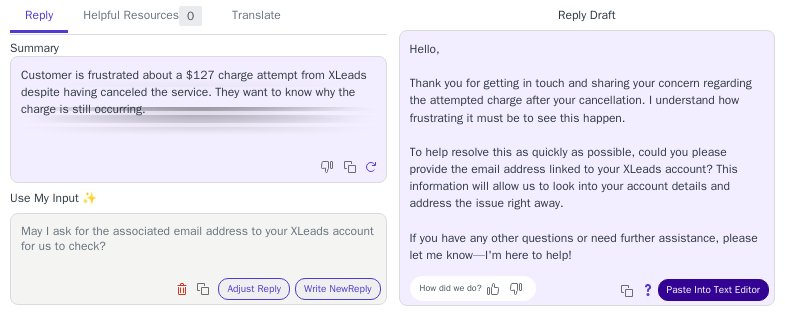 click on "Paste Into Text Editor" at bounding box center [713, 290] 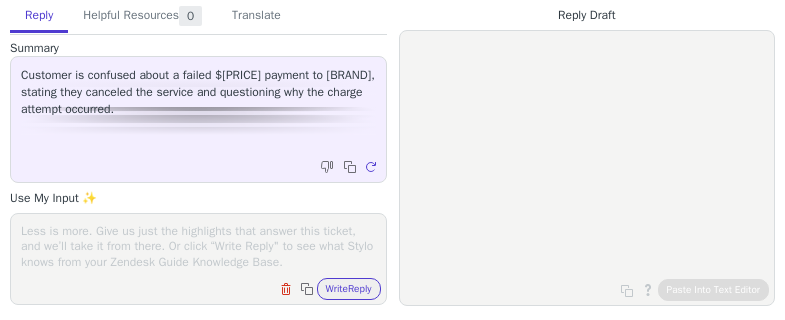 scroll, scrollTop: 0, scrollLeft: 0, axis: both 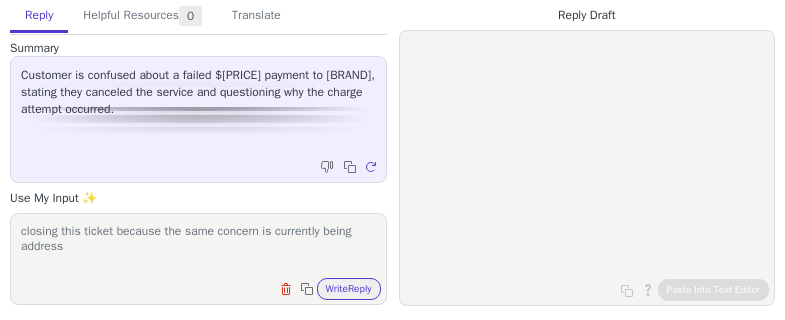 click on "closing this ticket because the same concern is currently being address" at bounding box center (198, 246) 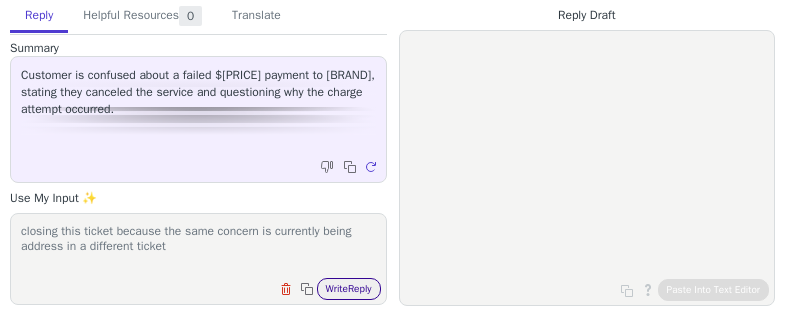 type on "closing this ticket because the same concern is currently being address in a different ticket" 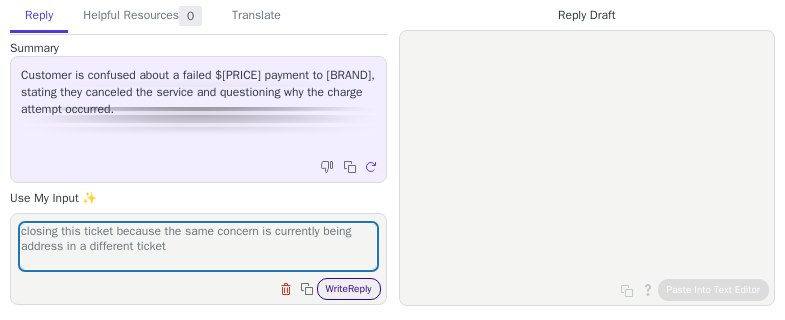 click on "Write  Reply" at bounding box center [349, 289] 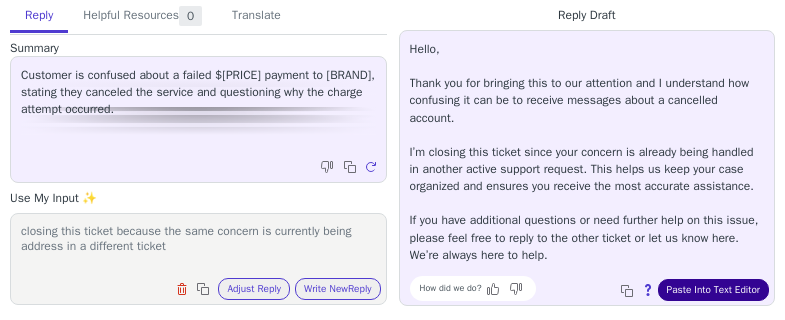 click on "Paste Into Text Editor" at bounding box center (713, 290) 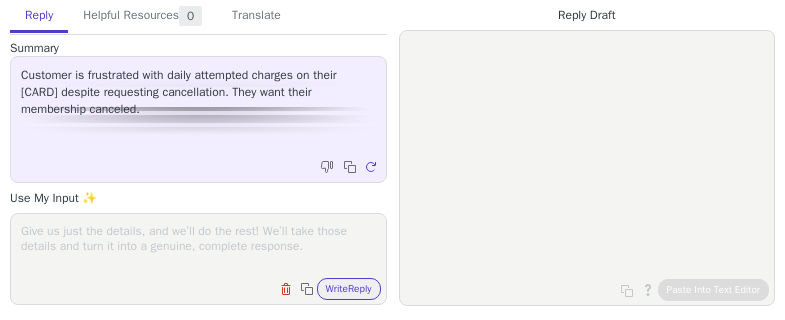 scroll, scrollTop: 0, scrollLeft: 0, axis: both 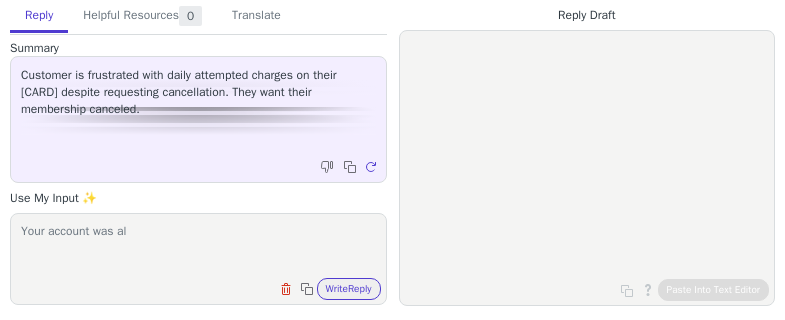 click on "Your account was al" at bounding box center [198, 246] 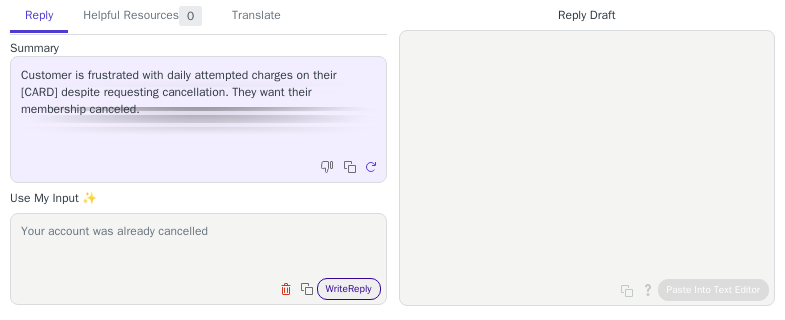 type on "Your account was already cancelled" 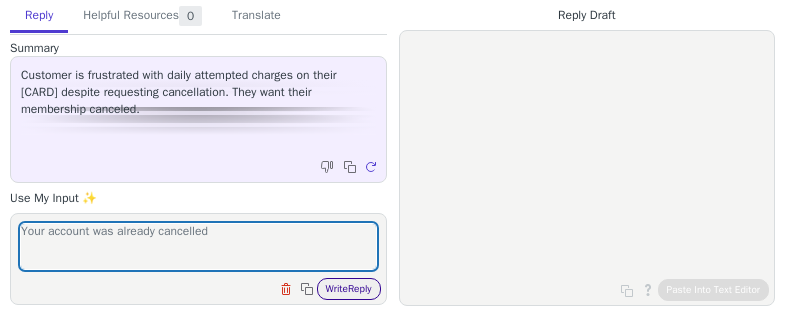 click on "Write  Reply" at bounding box center [349, 289] 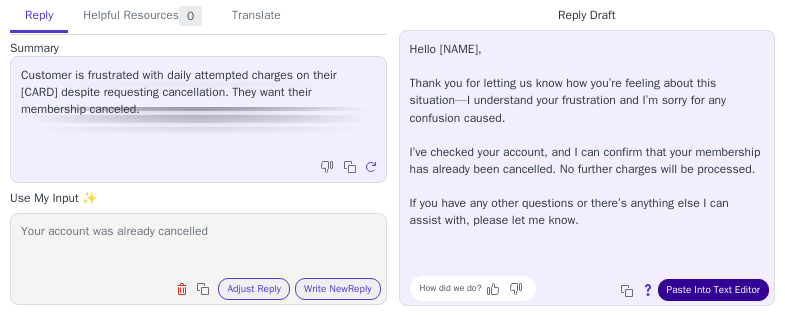 click on "Paste Into Text Editor" at bounding box center (713, 290) 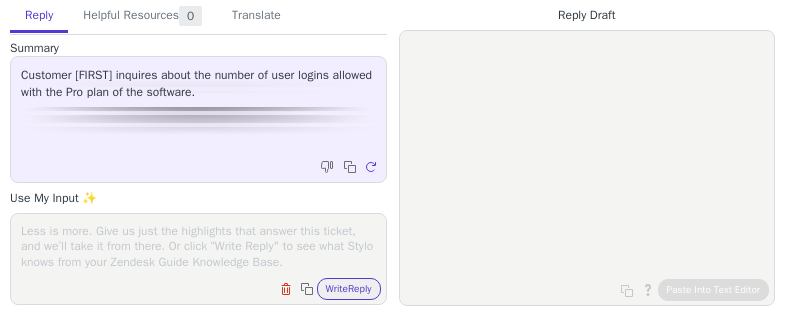 scroll, scrollTop: 0, scrollLeft: 0, axis: both 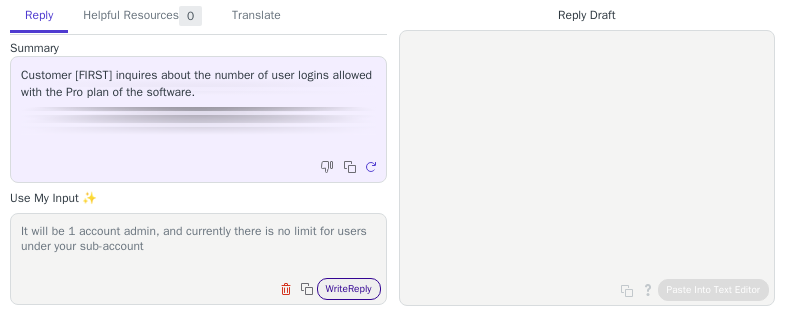 type on "It will be 1 account admin, and currently there is no limit for users under your sub-account" 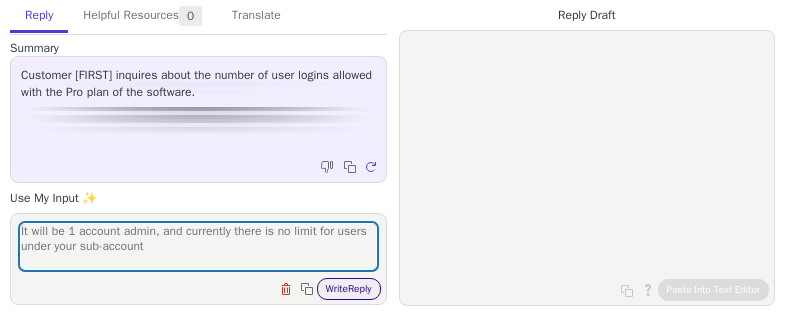click on "Write  Reply" at bounding box center [349, 289] 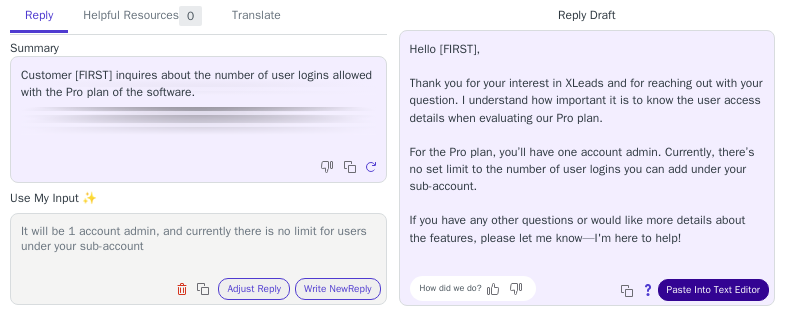 click on "Paste Into Text Editor" at bounding box center [713, 290] 